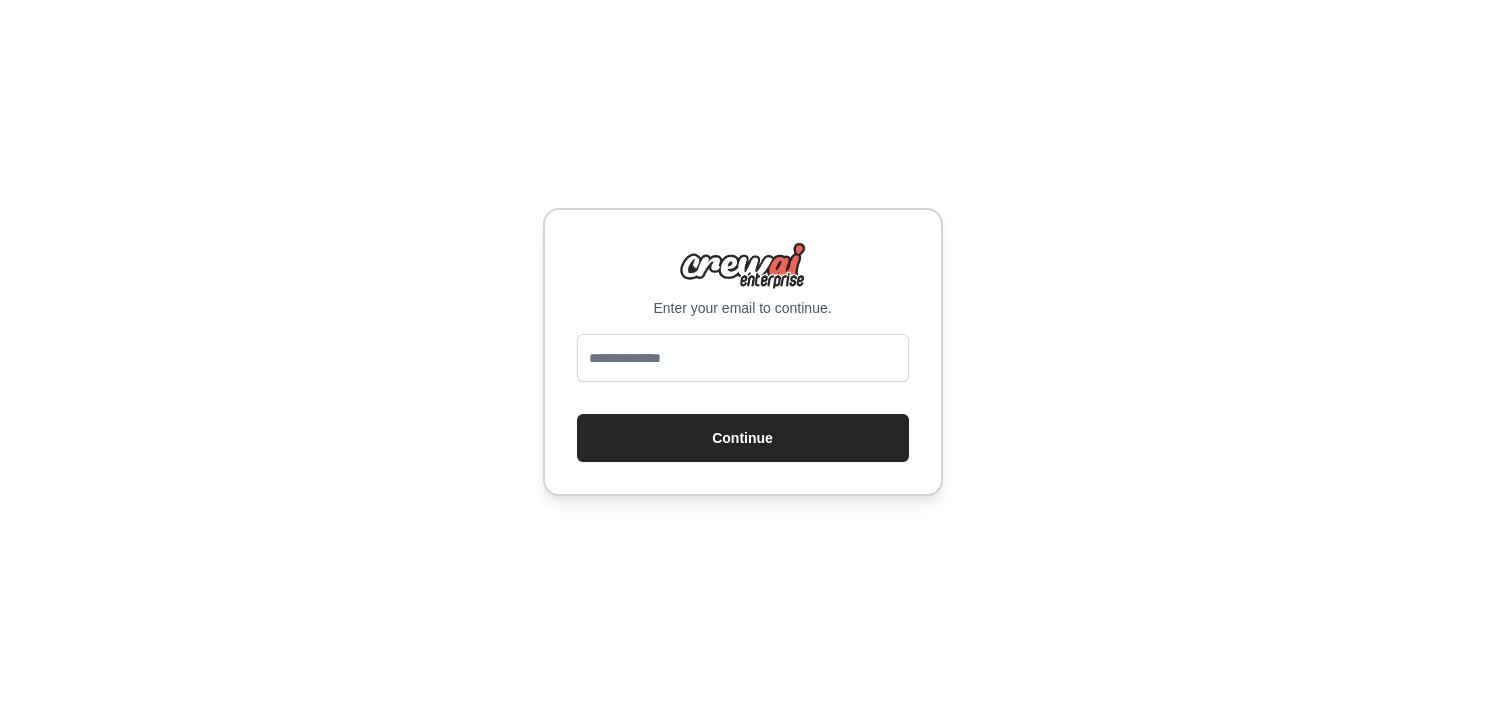 scroll, scrollTop: 0, scrollLeft: 0, axis: both 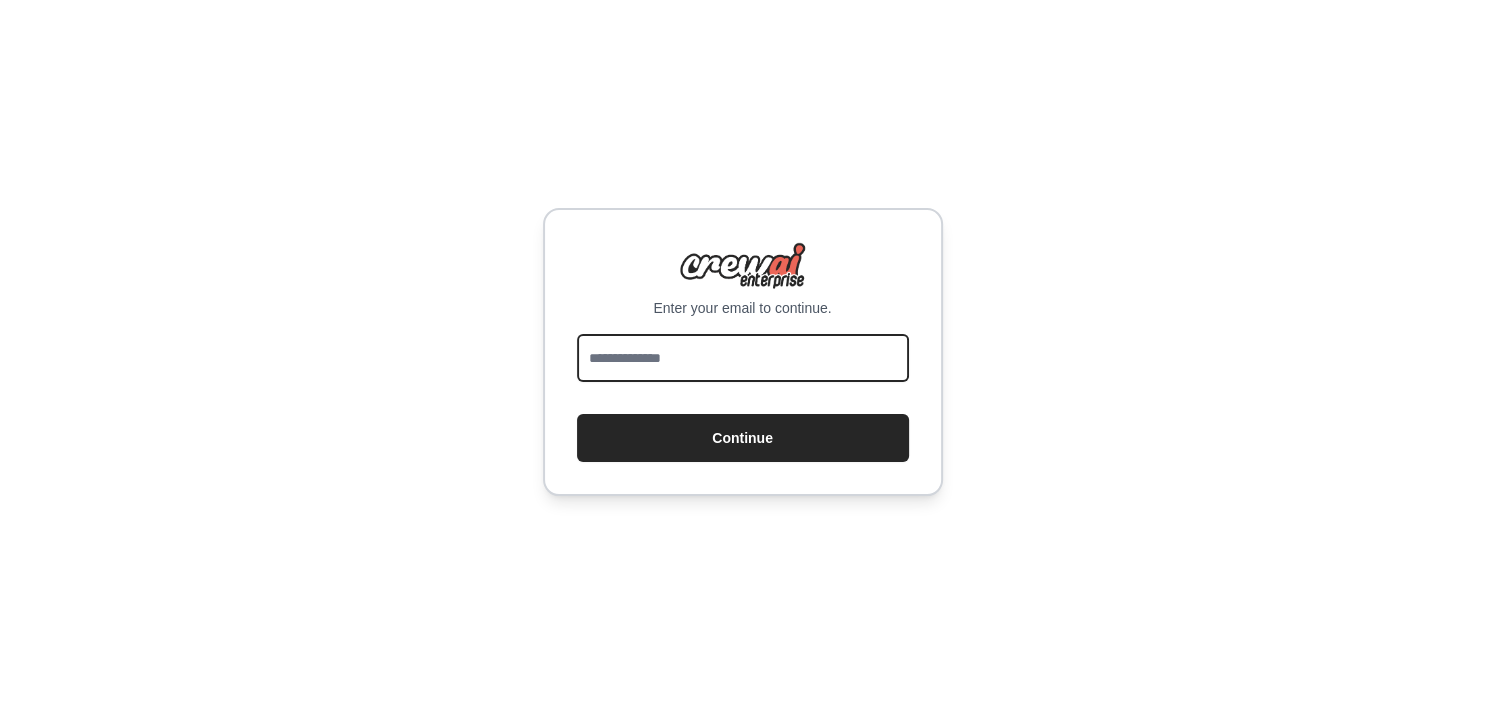 click at bounding box center (743, 358) 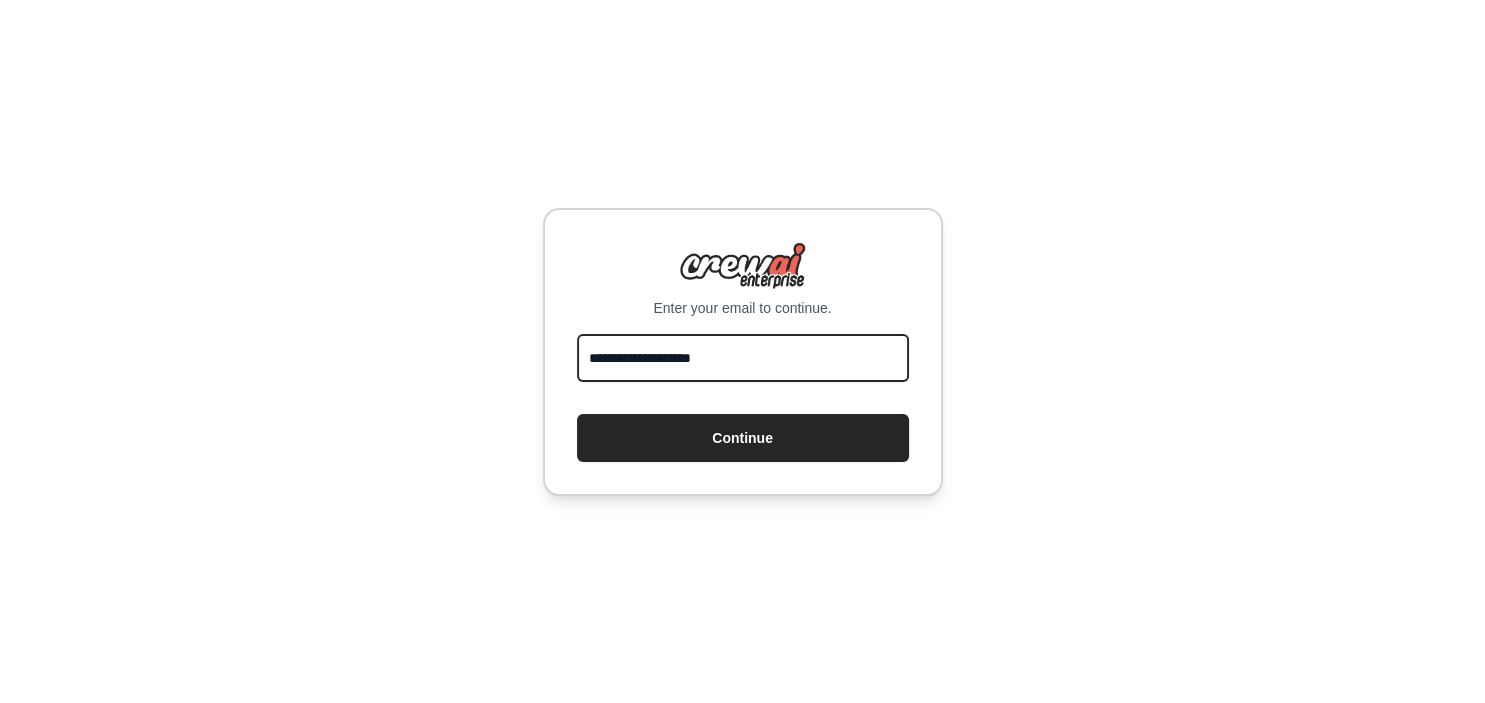 type on "**********" 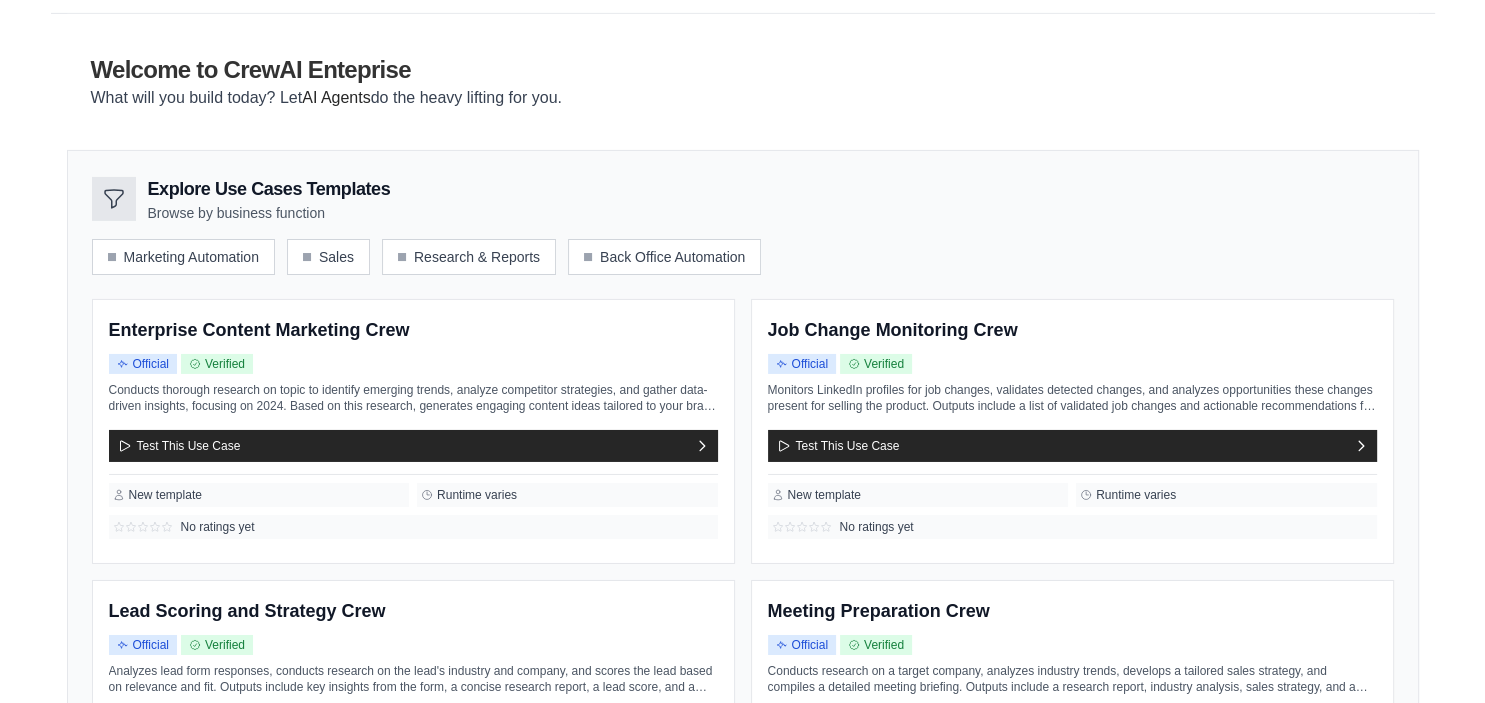 scroll, scrollTop: 248, scrollLeft: 0, axis: vertical 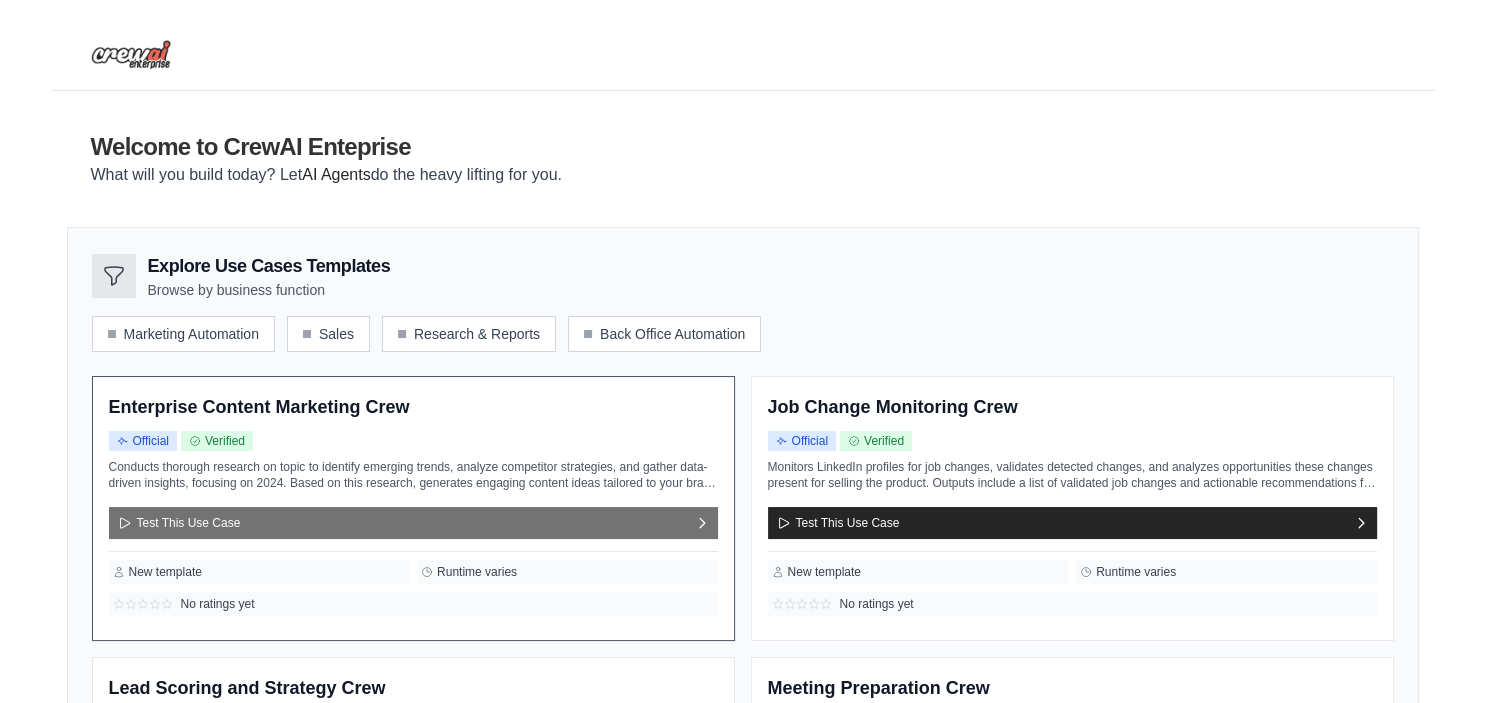 click on "Test This Use Case" at bounding box center (413, 523) 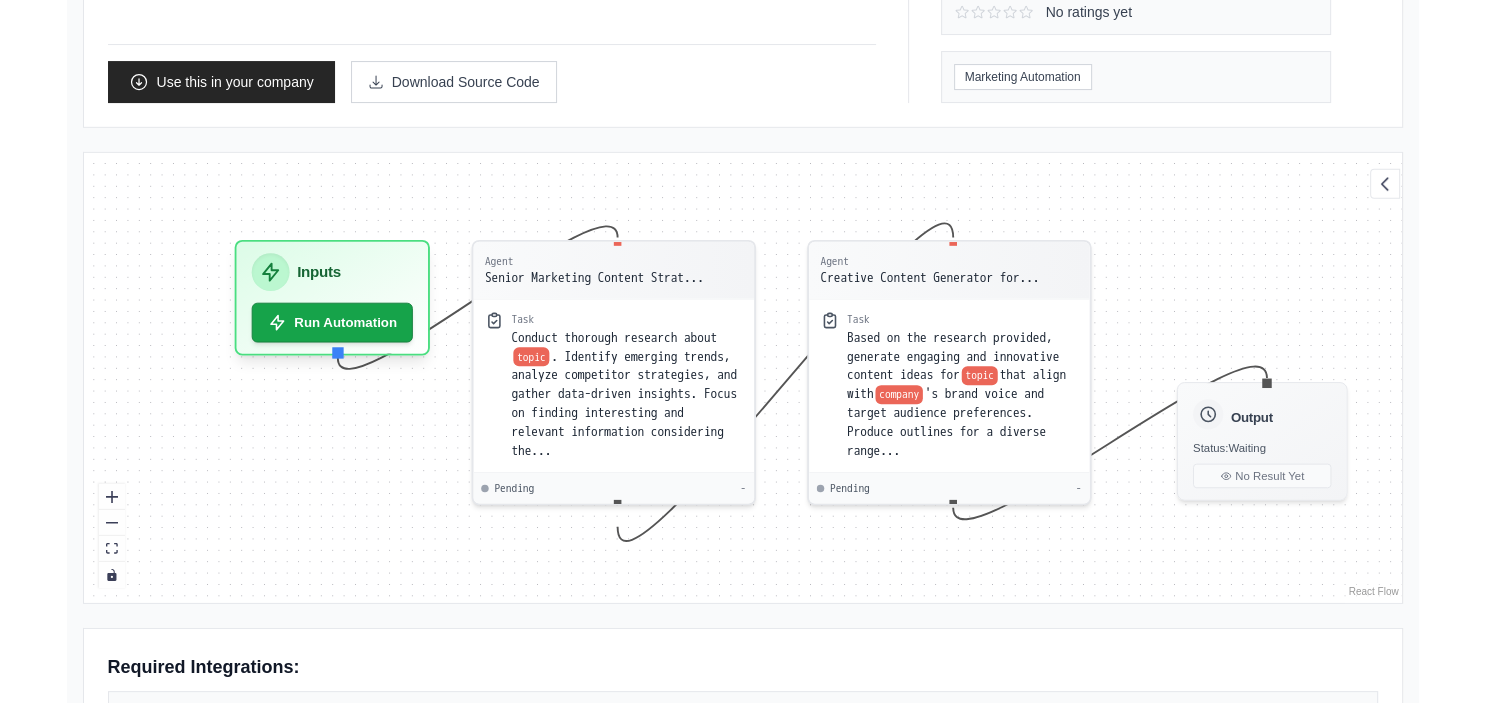 scroll, scrollTop: 432, scrollLeft: 0, axis: vertical 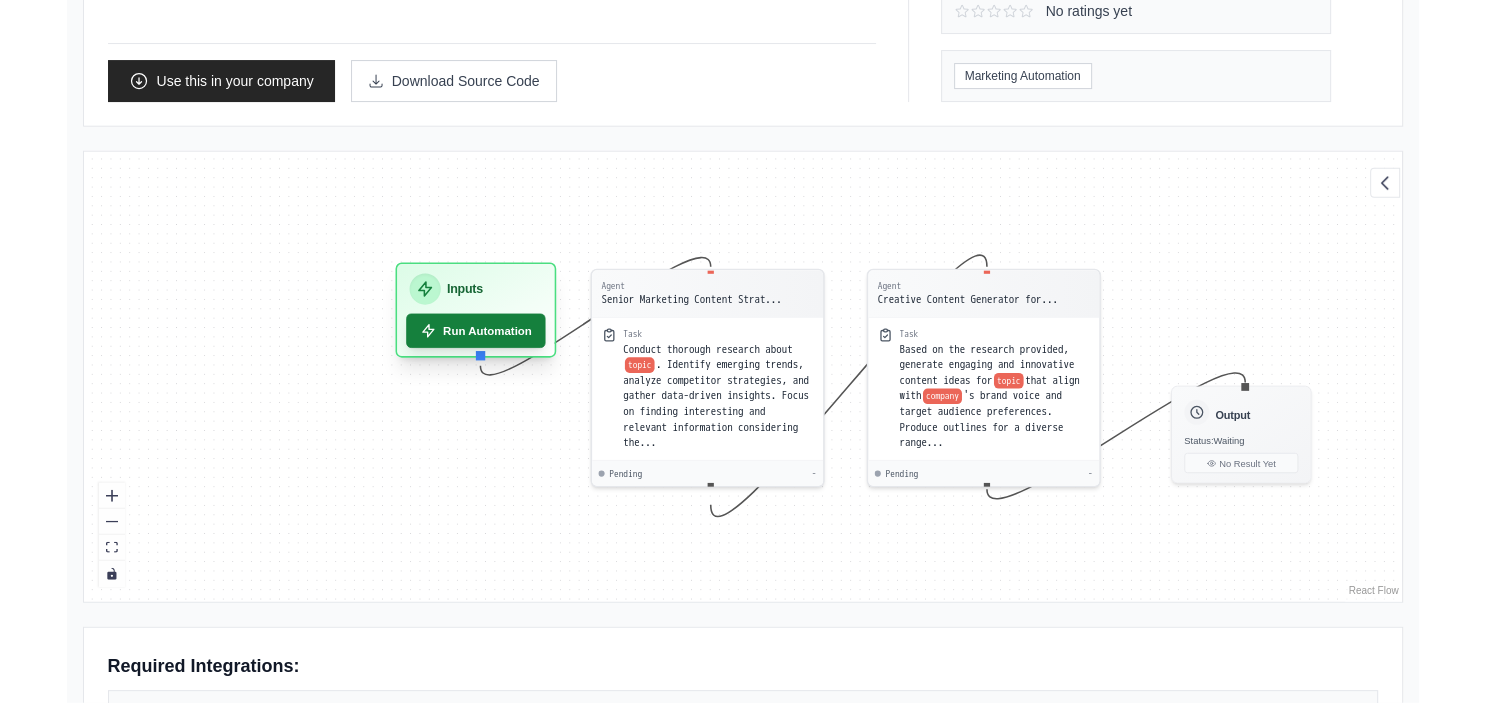 click on "Run Automation" at bounding box center [476, 331] 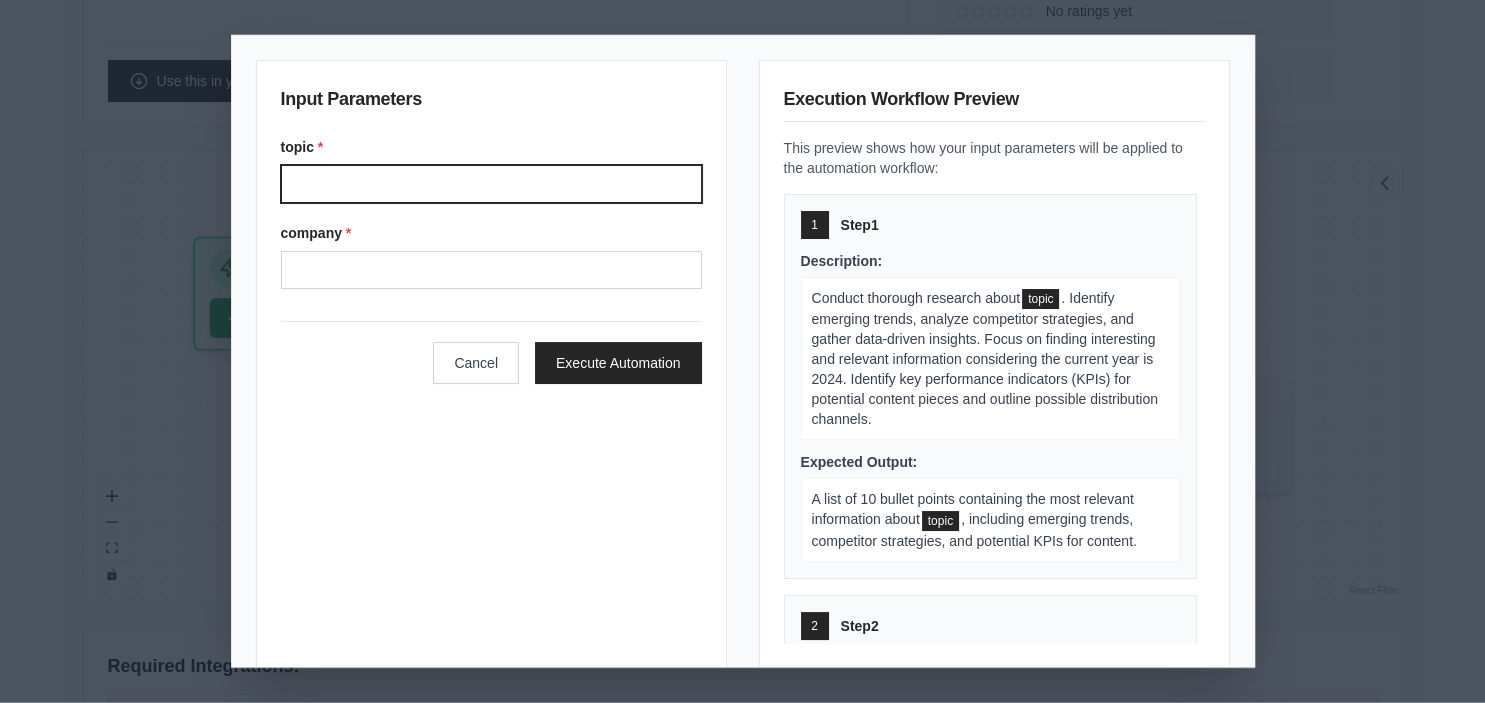 click on "topic   *" at bounding box center (491, 184) 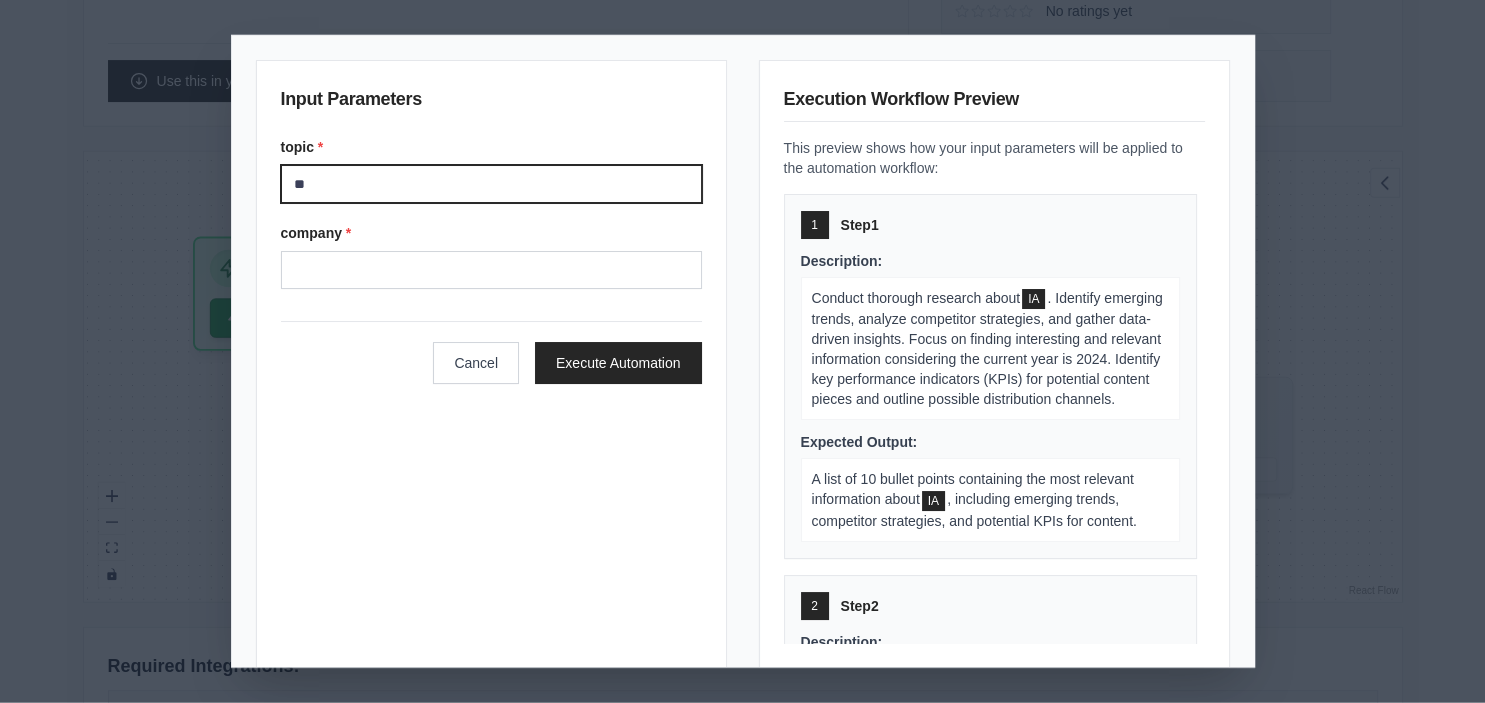 type on "*" 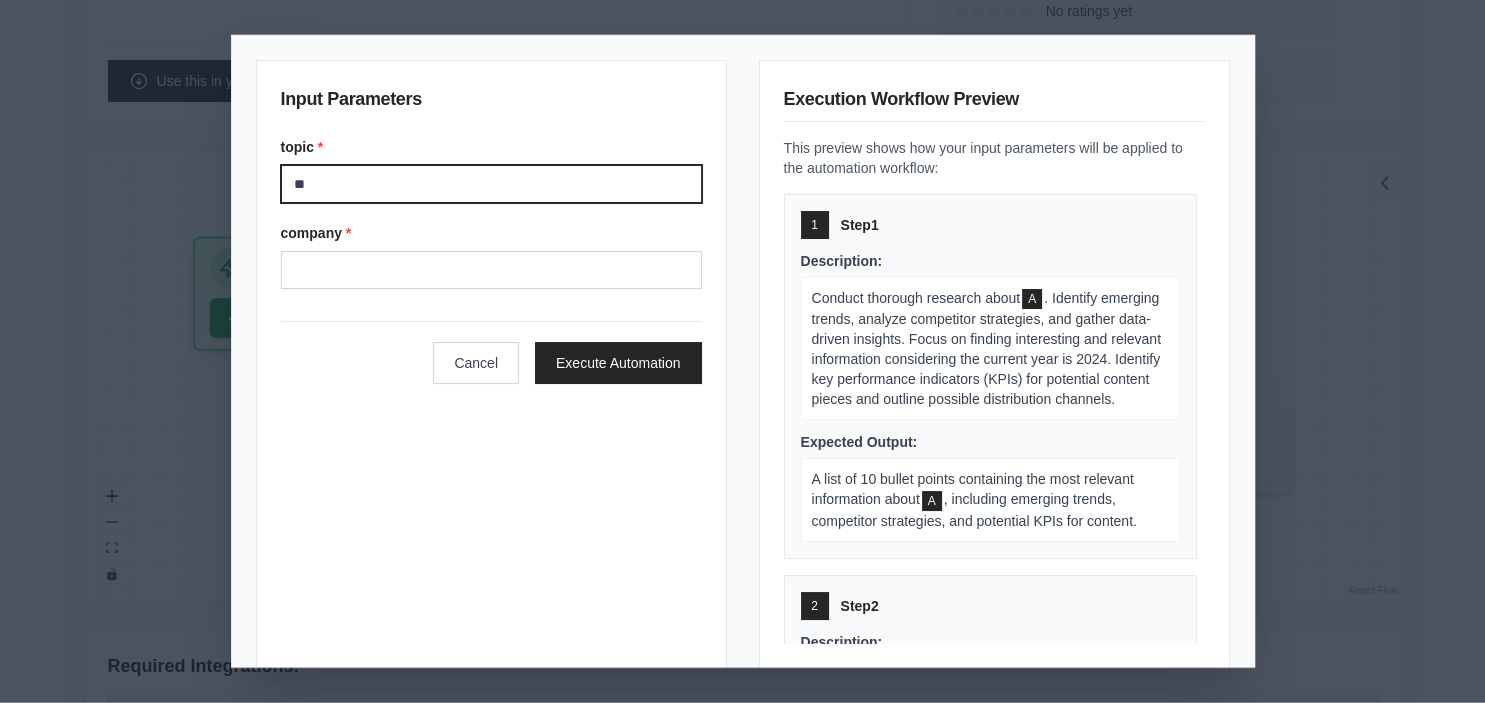 type on "*" 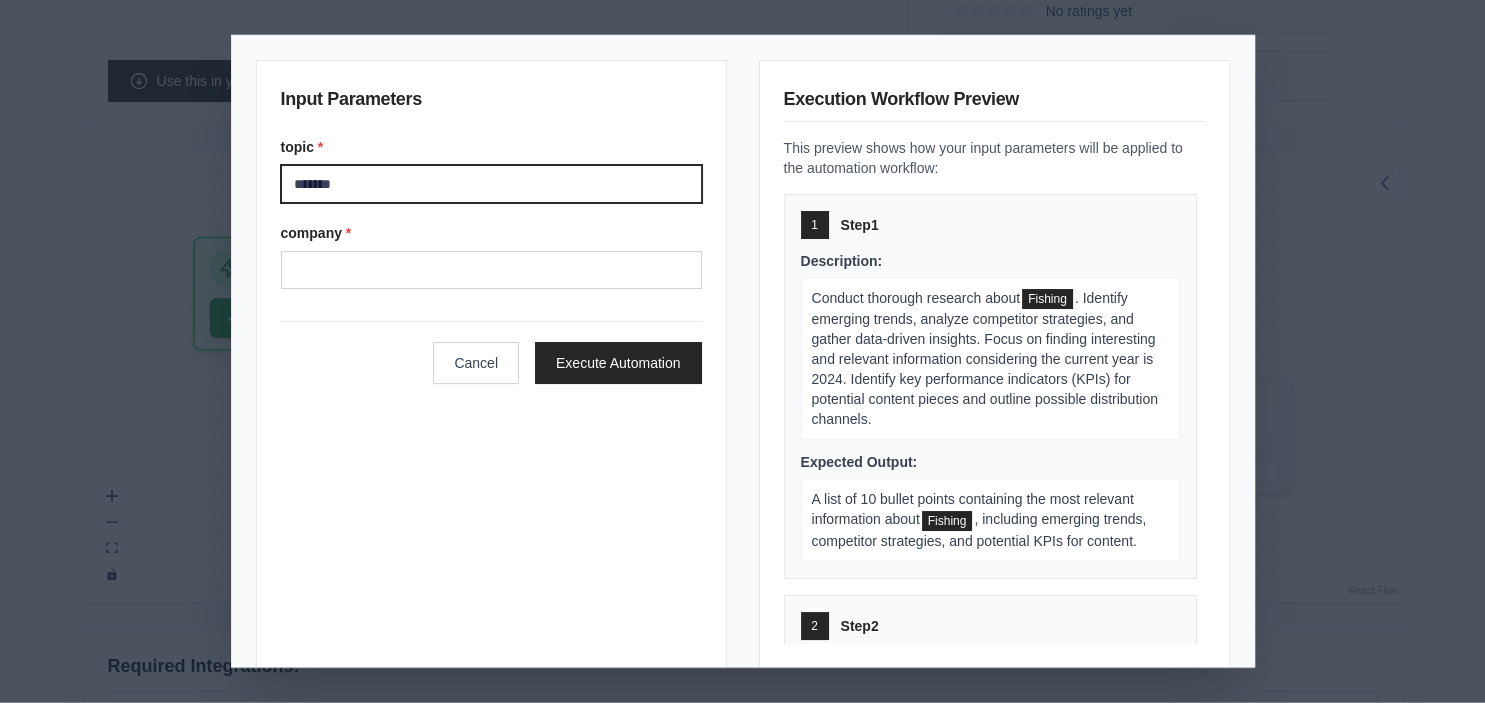 type on "*******" 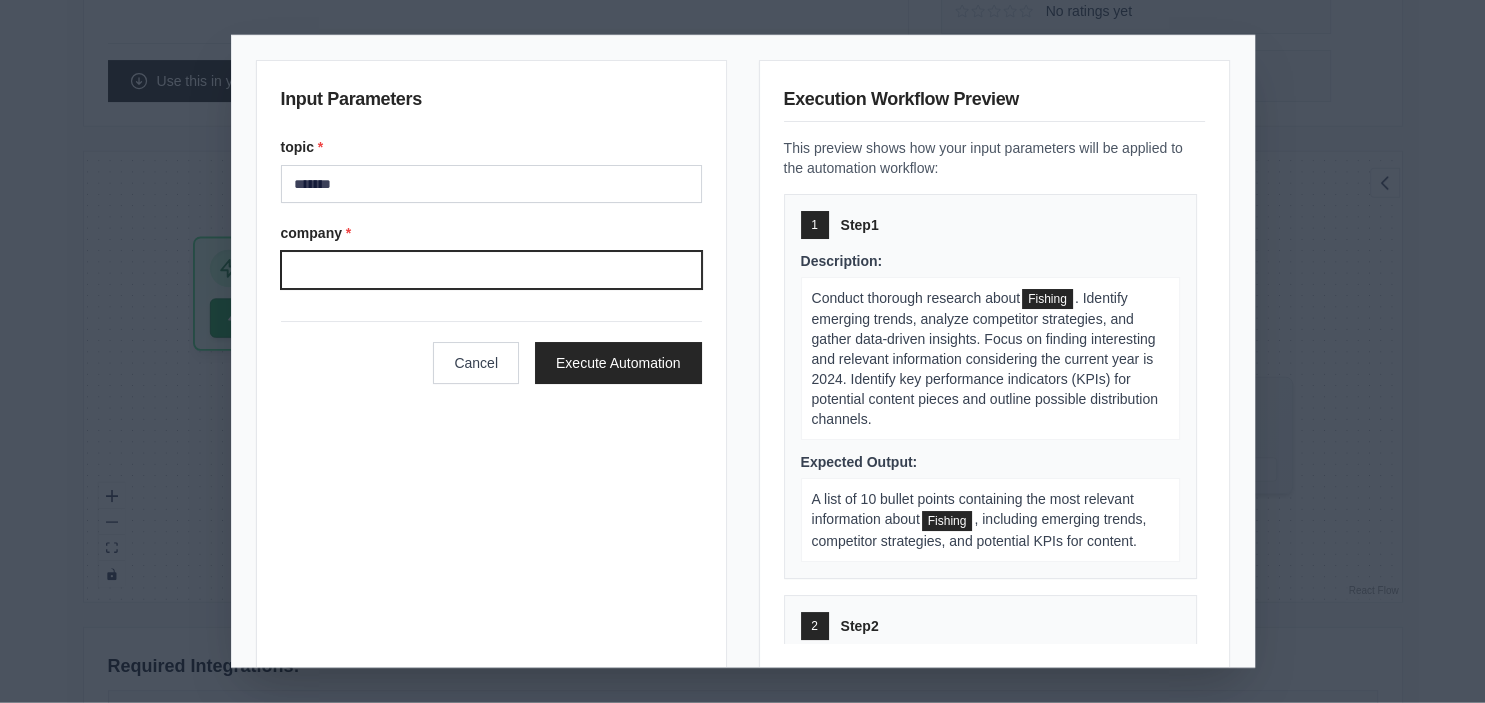 click on "company   *" at bounding box center [491, 270] 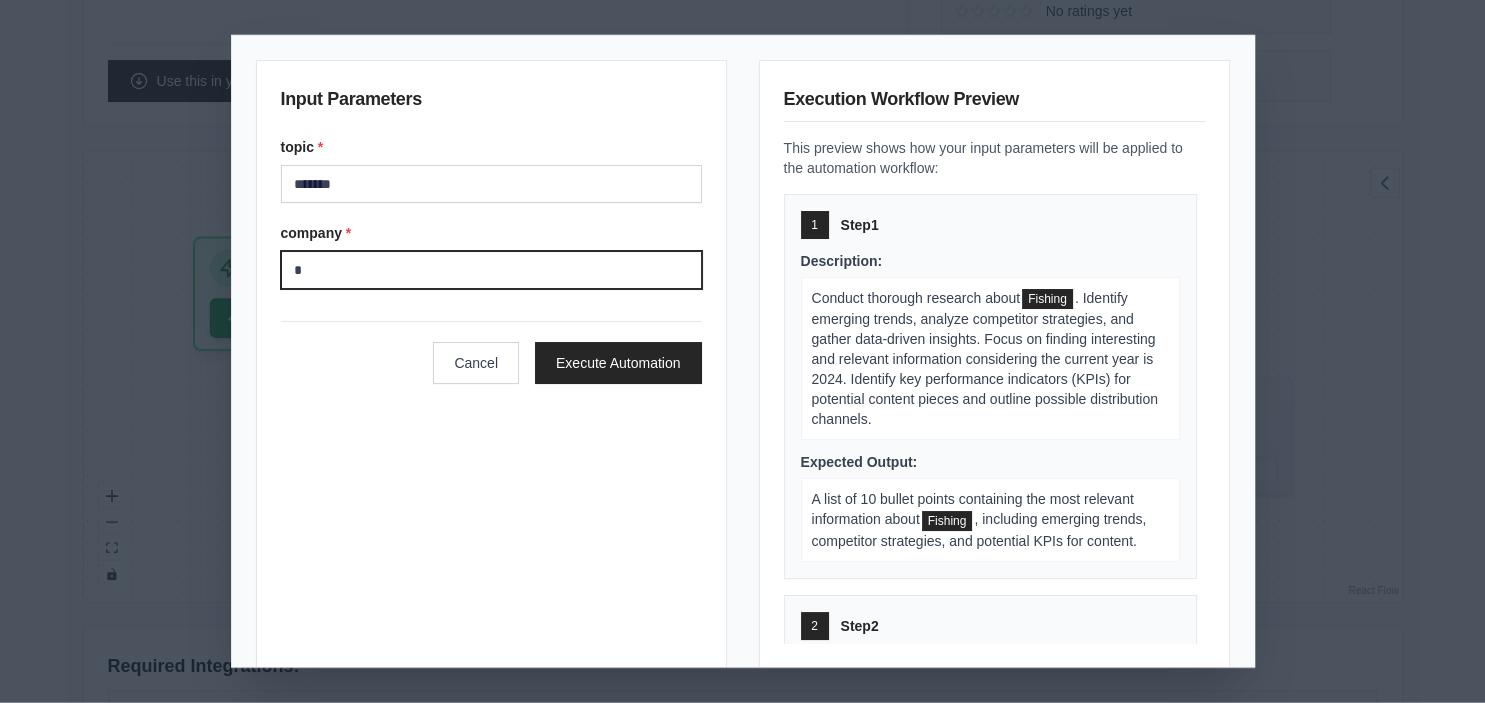 type 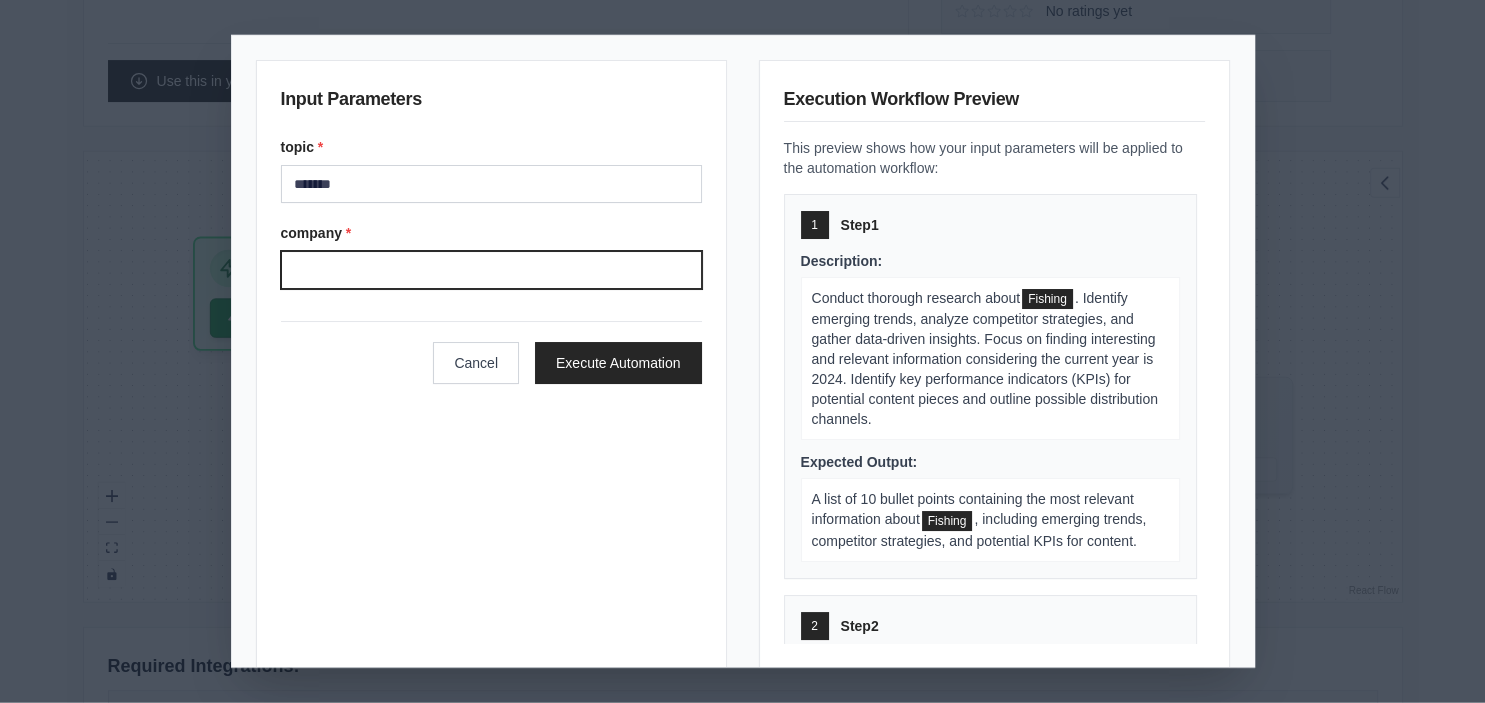scroll, scrollTop: 24, scrollLeft: 0, axis: vertical 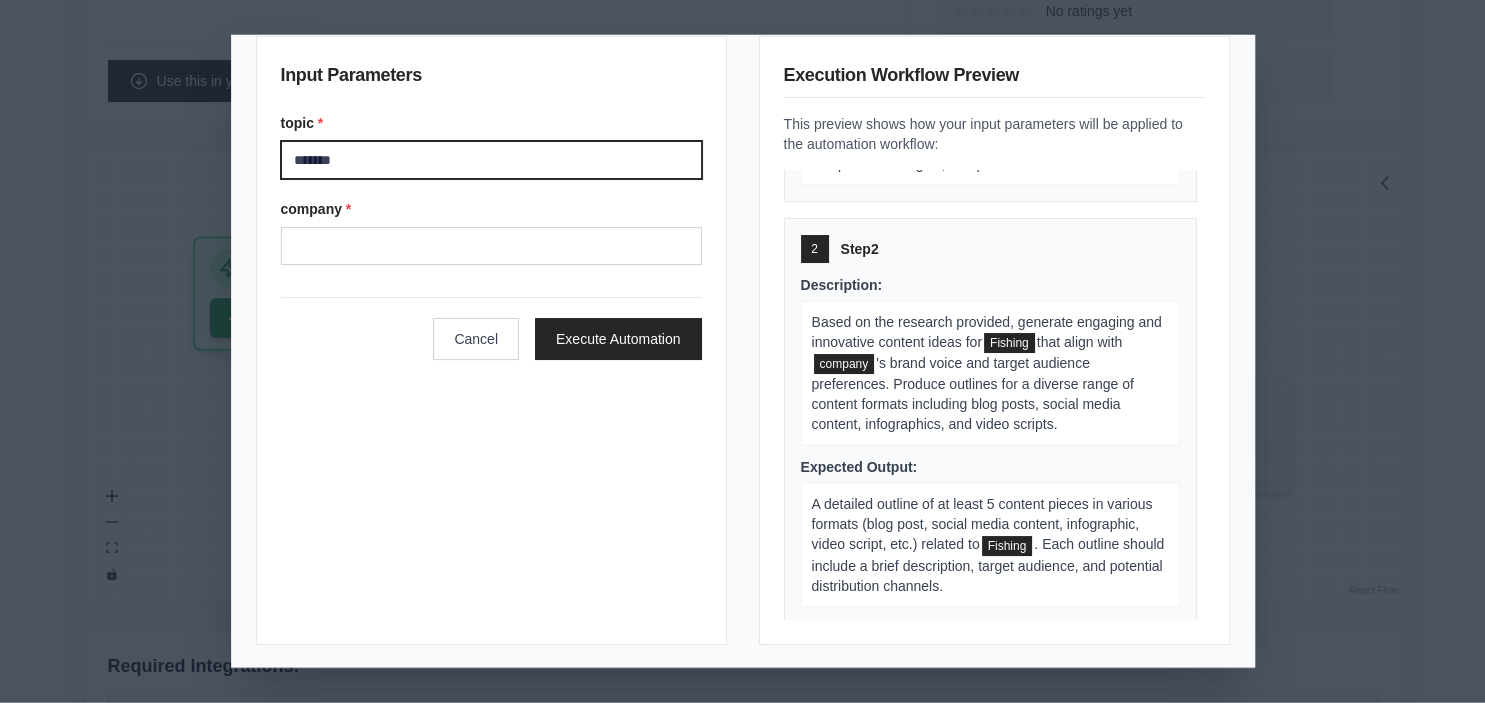 click on "*******" at bounding box center (491, 160) 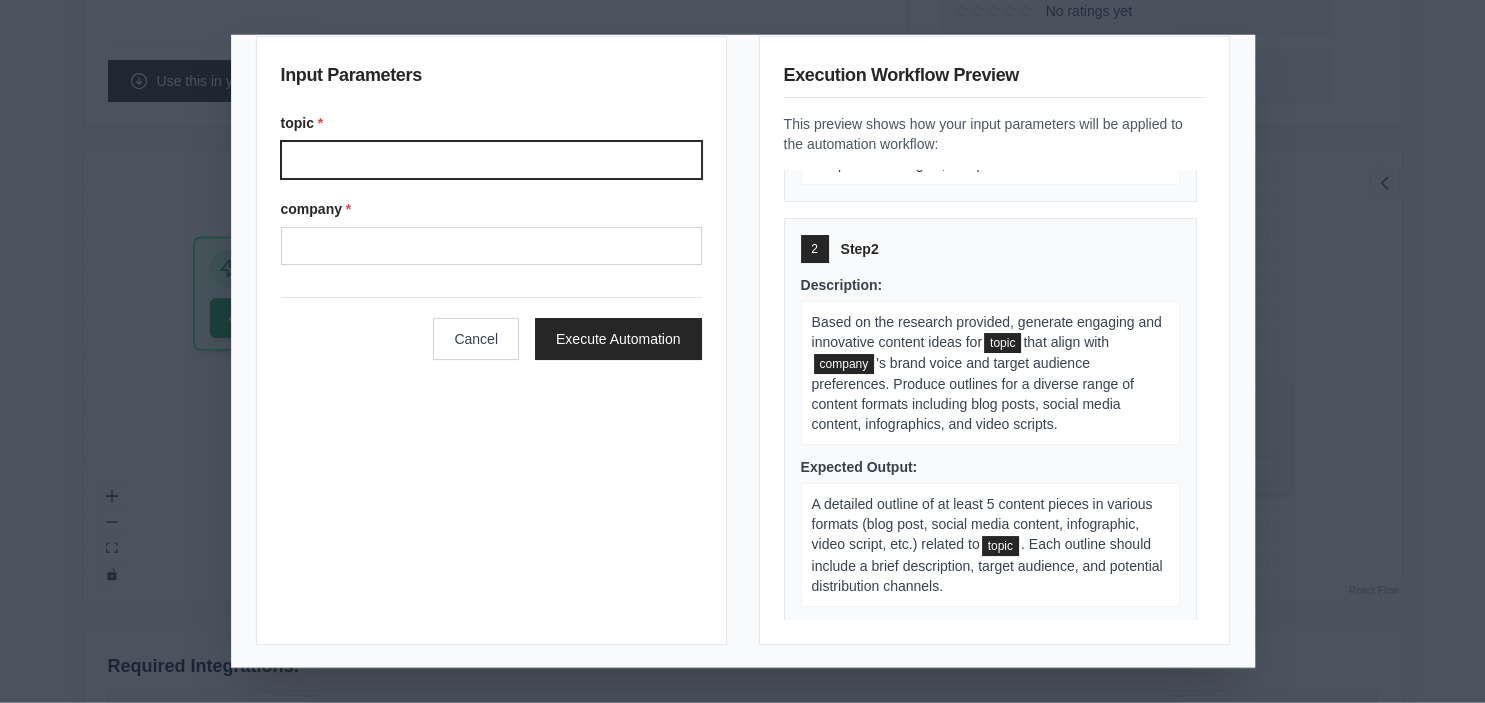 type 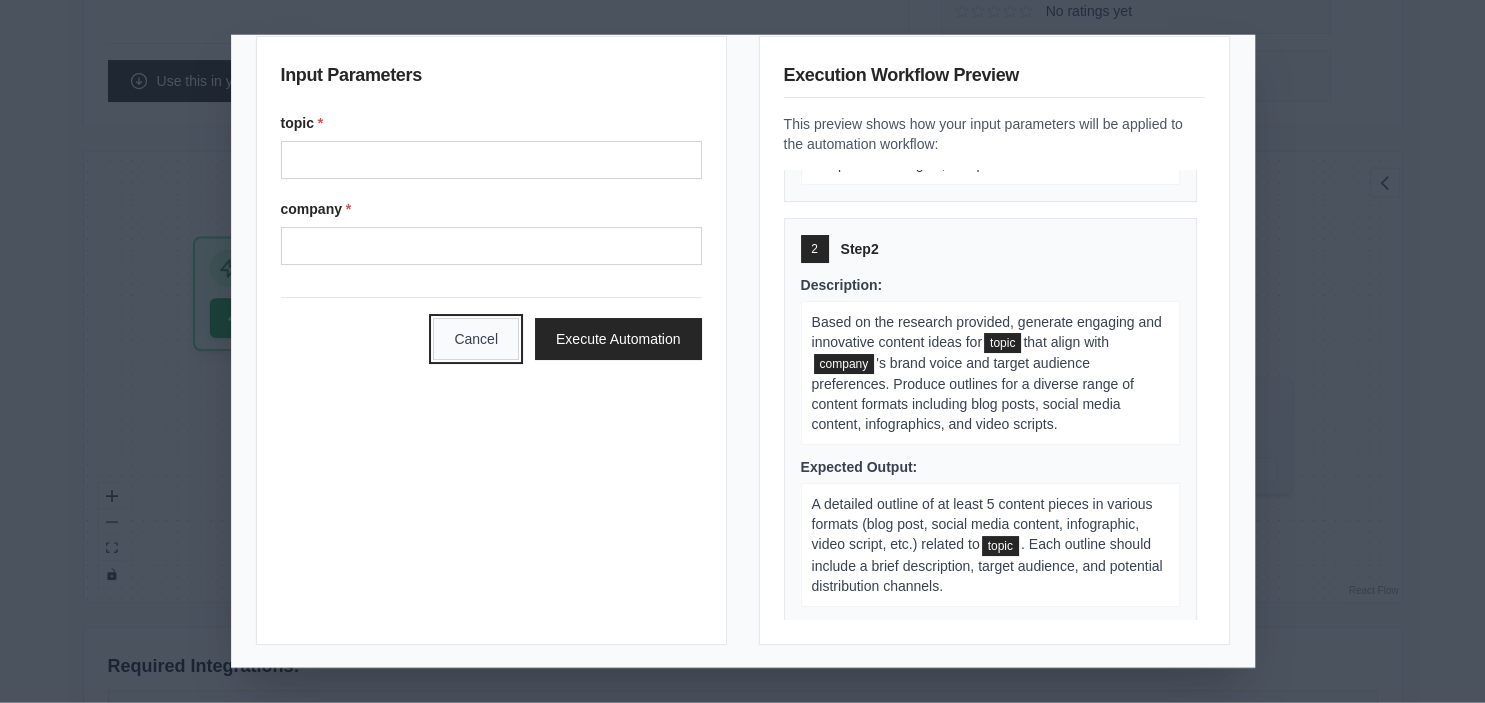 click on "Cancel" at bounding box center [476, 339] 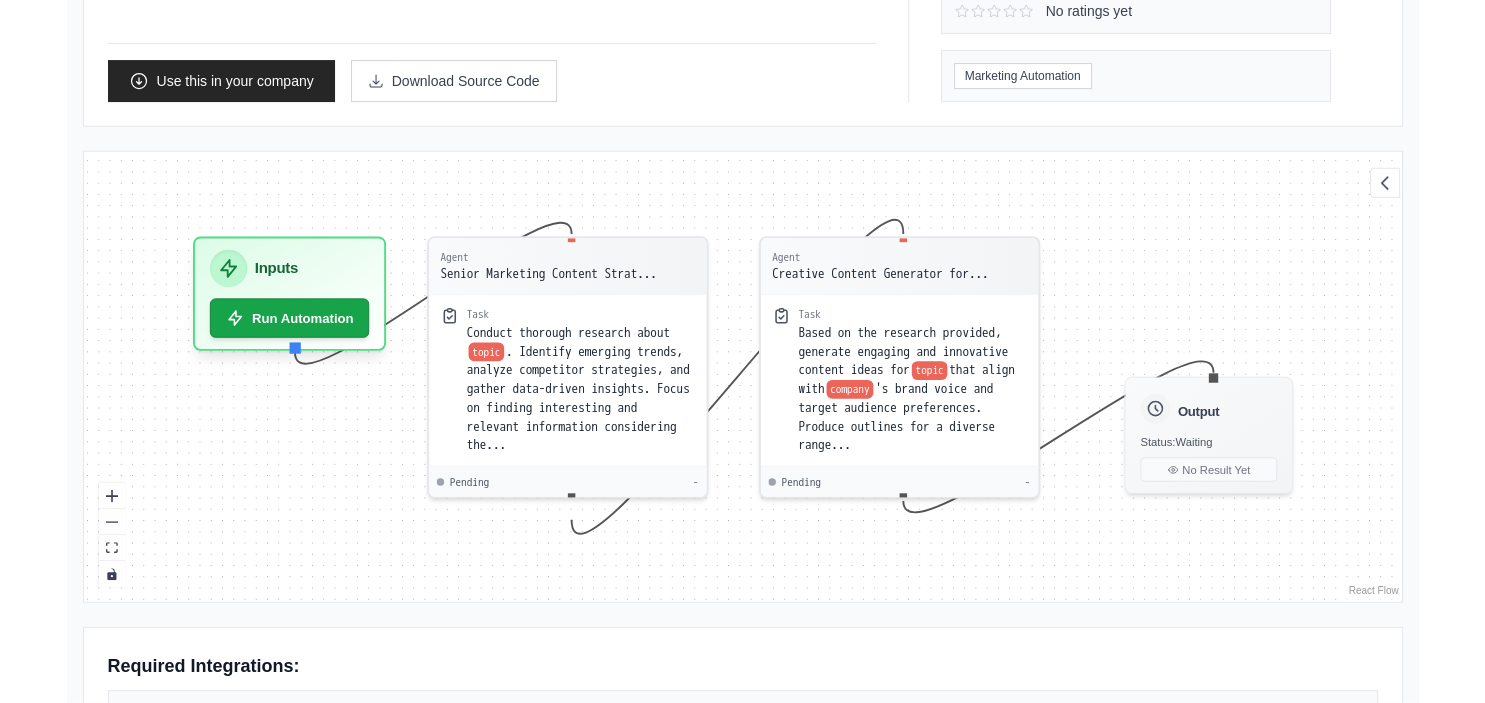 scroll, scrollTop: 311, scrollLeft: 0, axis: vertical 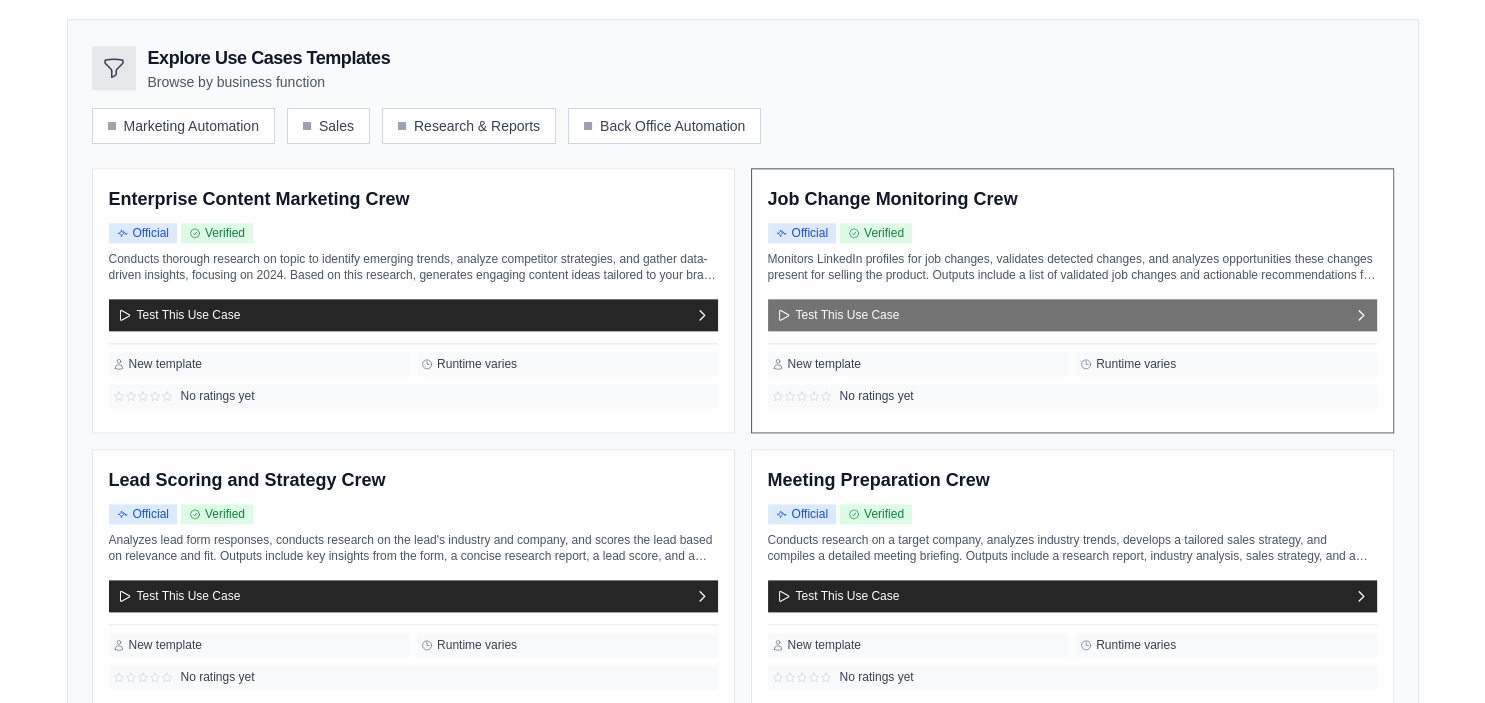 click on "Test This Use Case" at bounding box center [1072, 315] 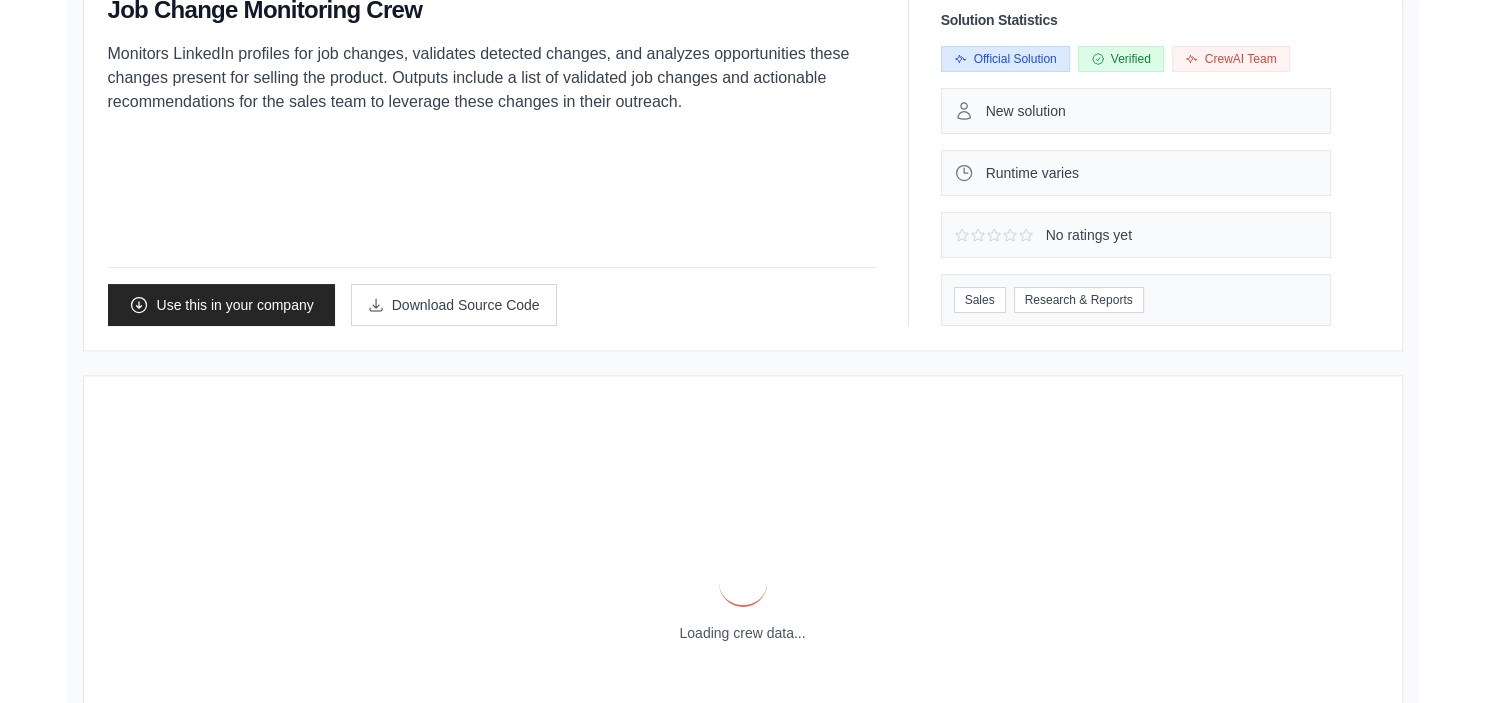 scroll, scrollTop: 0, scrollLeft: 0, axis: both 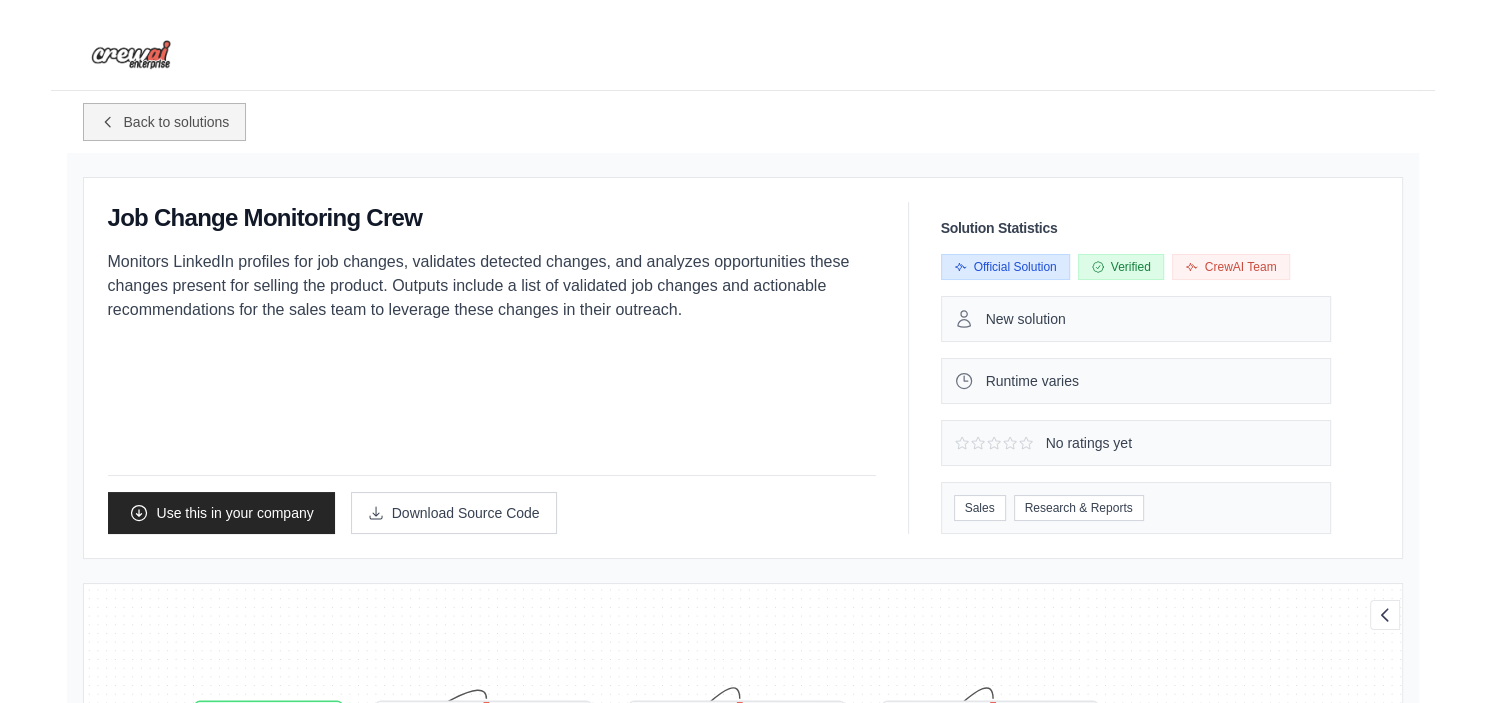 click on "Back to solutions" at bounding box center (165, 122) 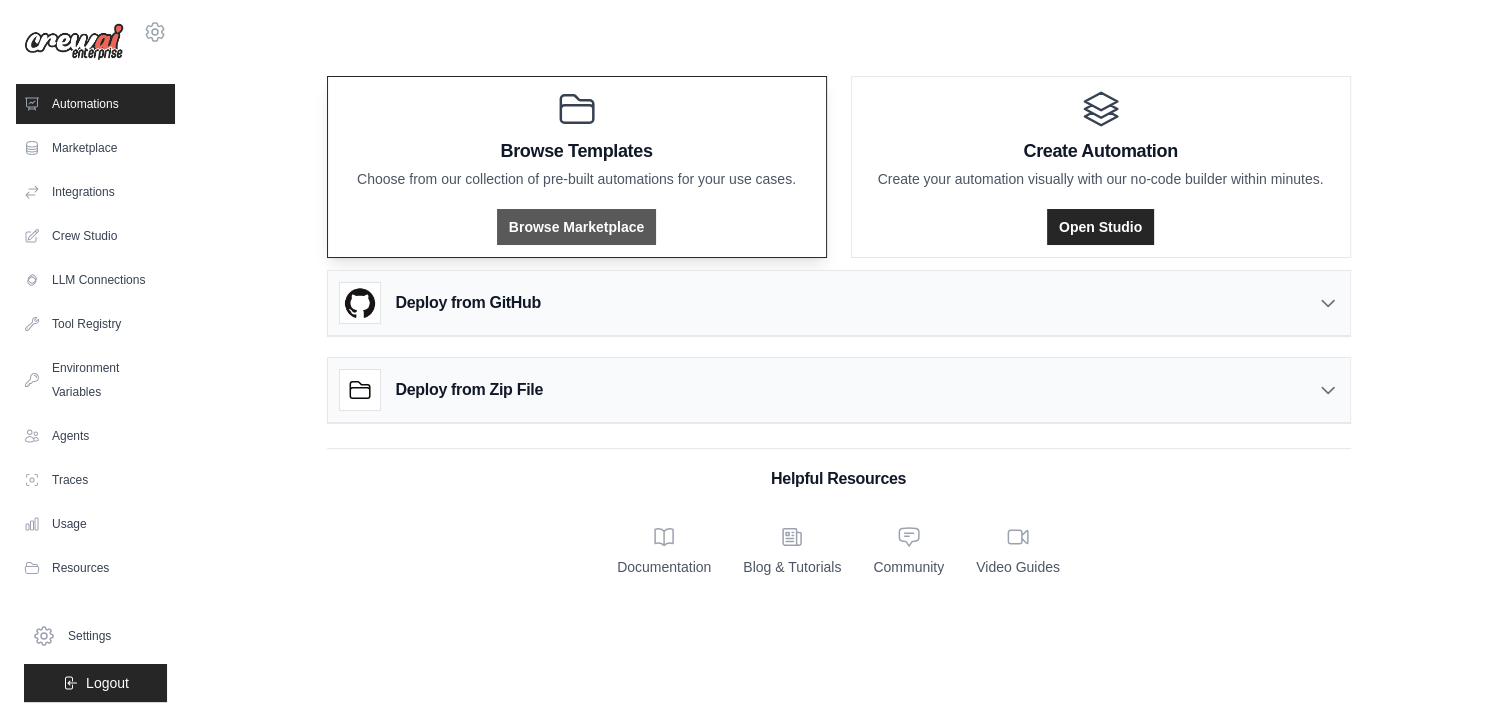 click on "Browse Marketplace" at bounding box center [576, 227] 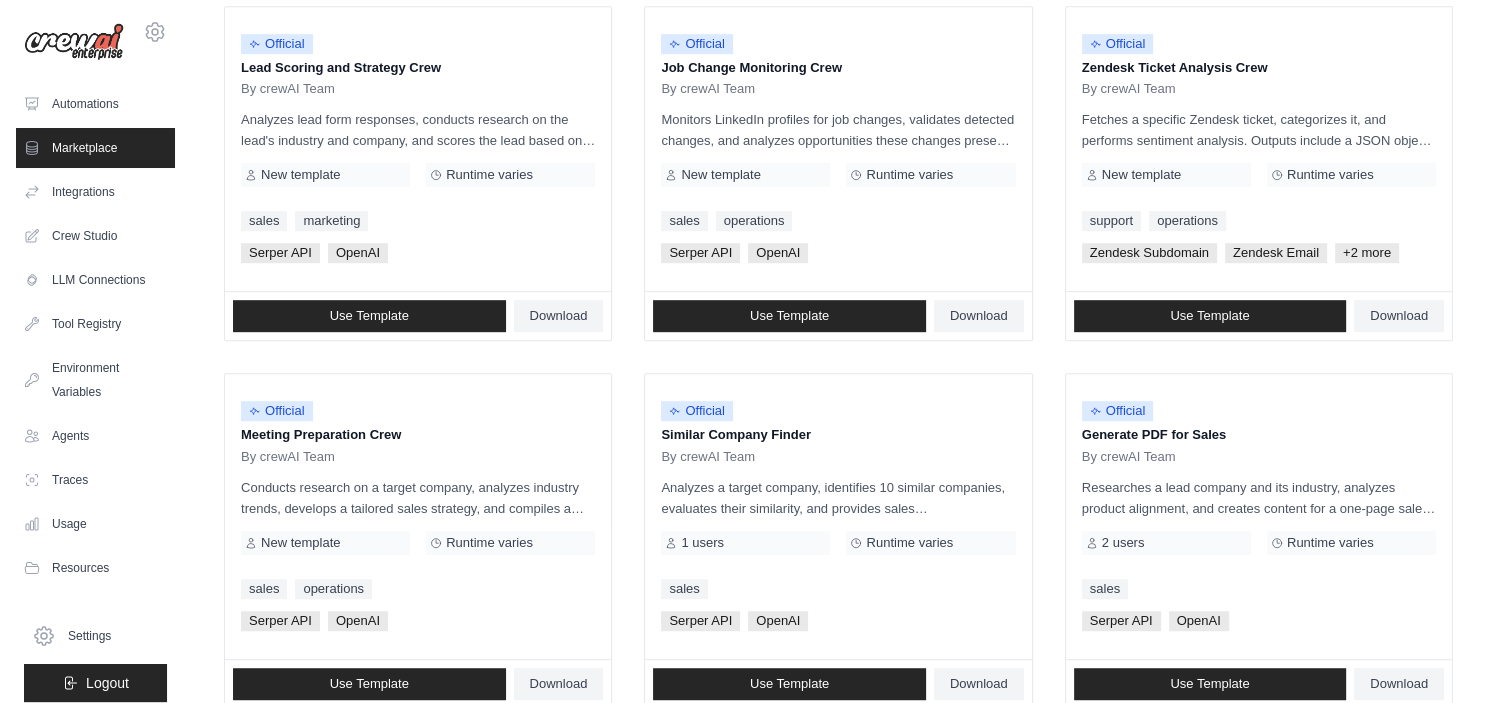 scroll, scrollTop: 1147, scrollLeft: 0, axis: vertical 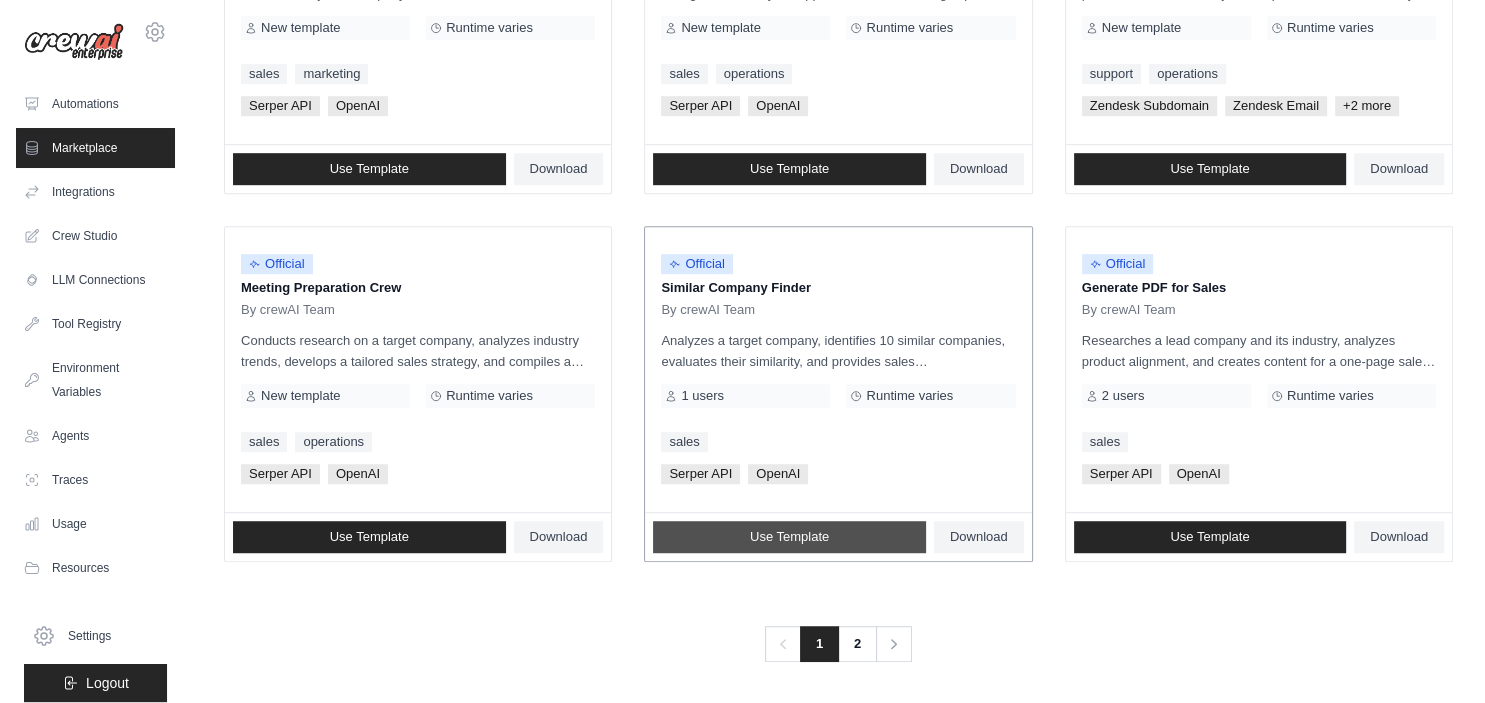 click on "Use Template" at bounding box center (789, 537) 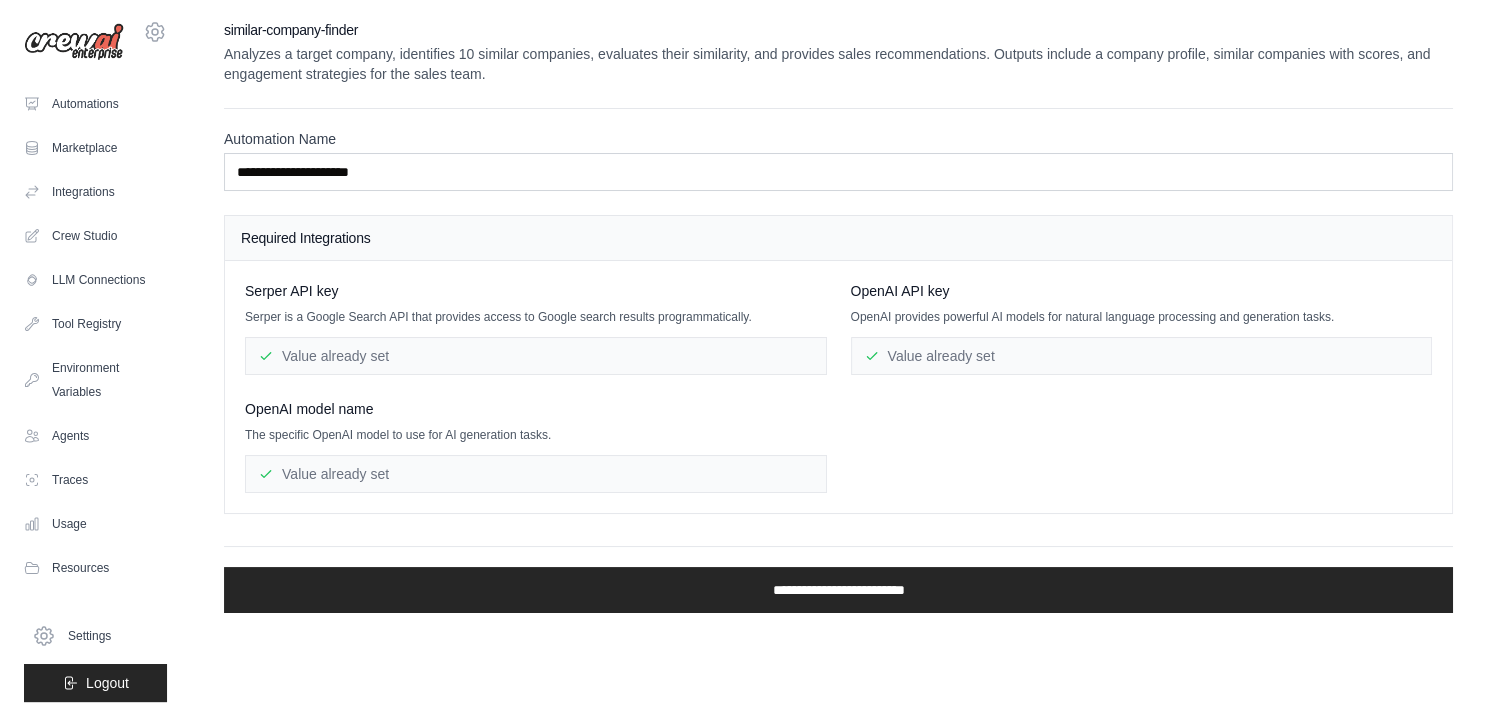 scroll, scrollTop: 0, scrollLeft: 0, axis: both 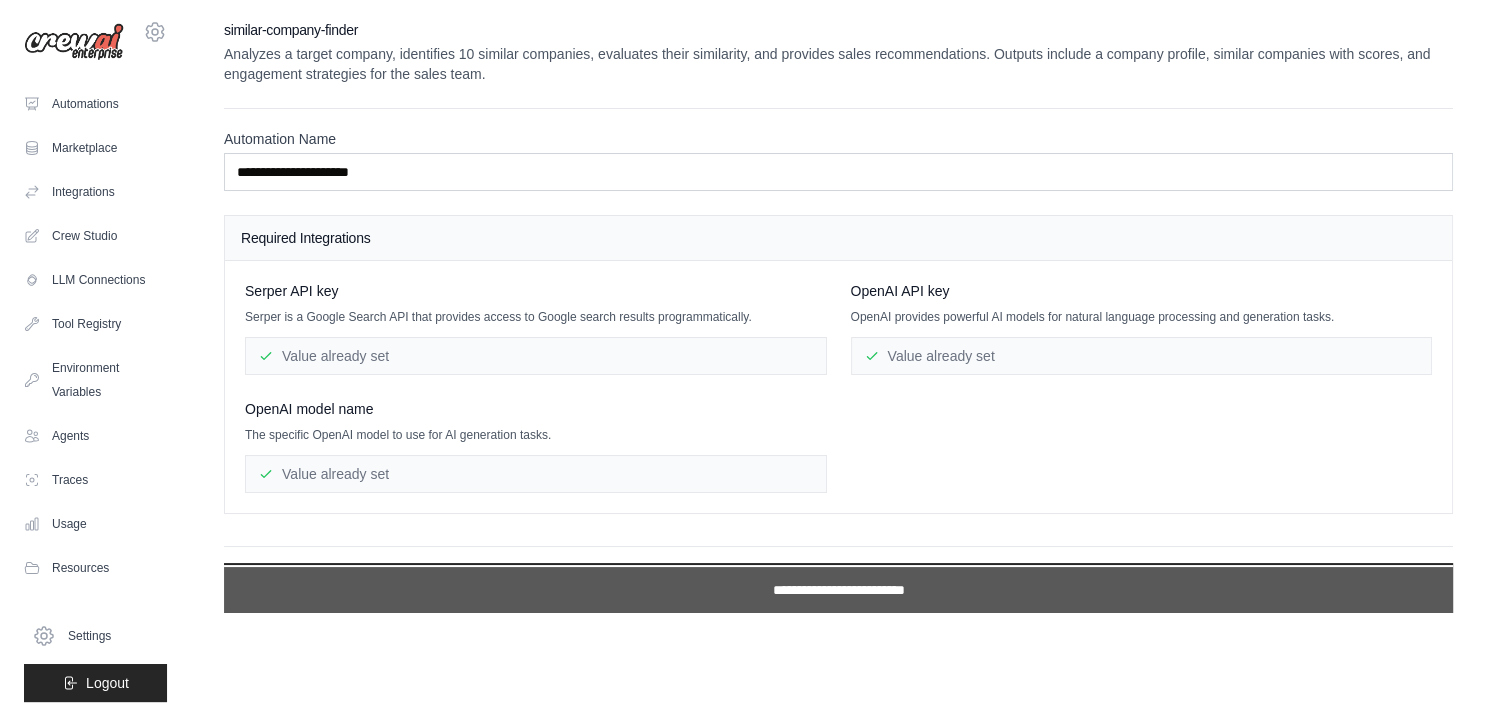 click on "**********" at bounding box center (838, 590) 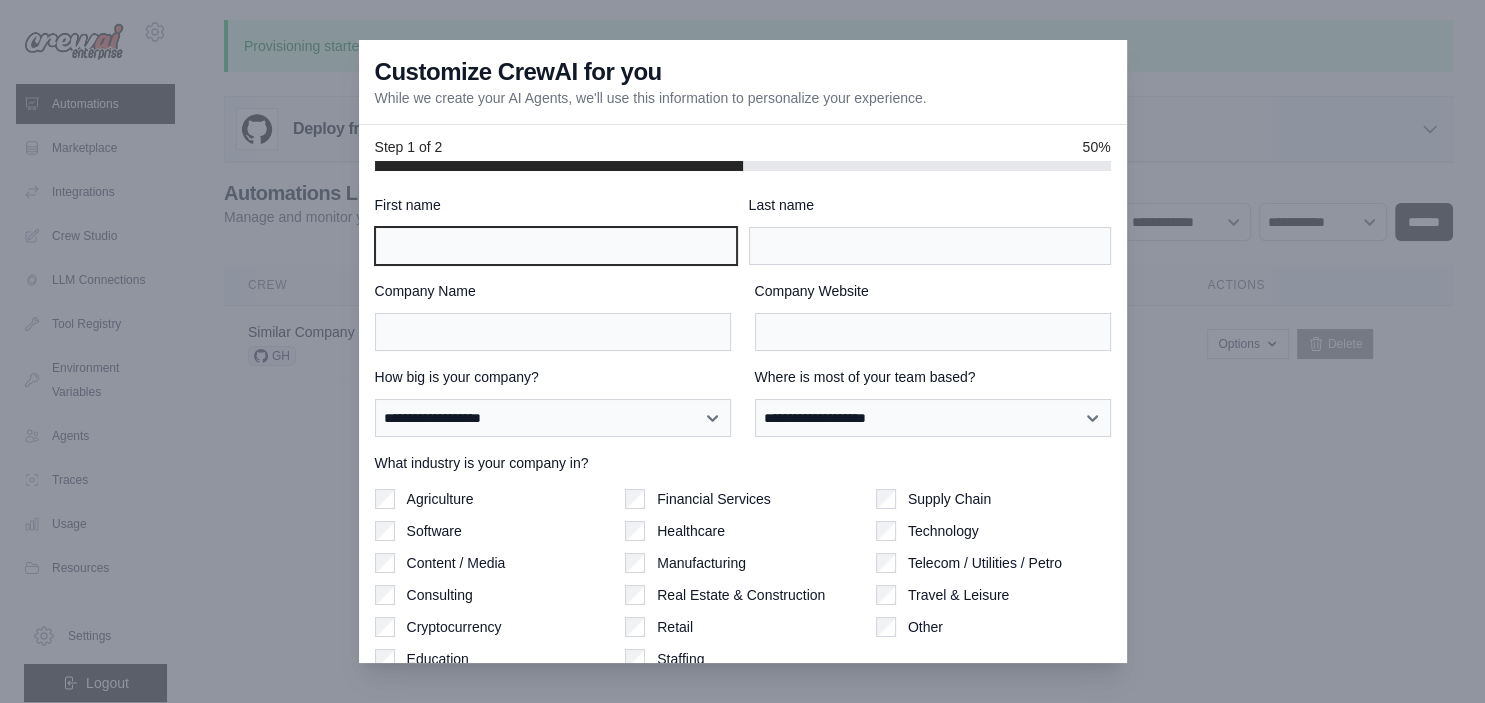 click on "First name" at bounding box center (556, 246) 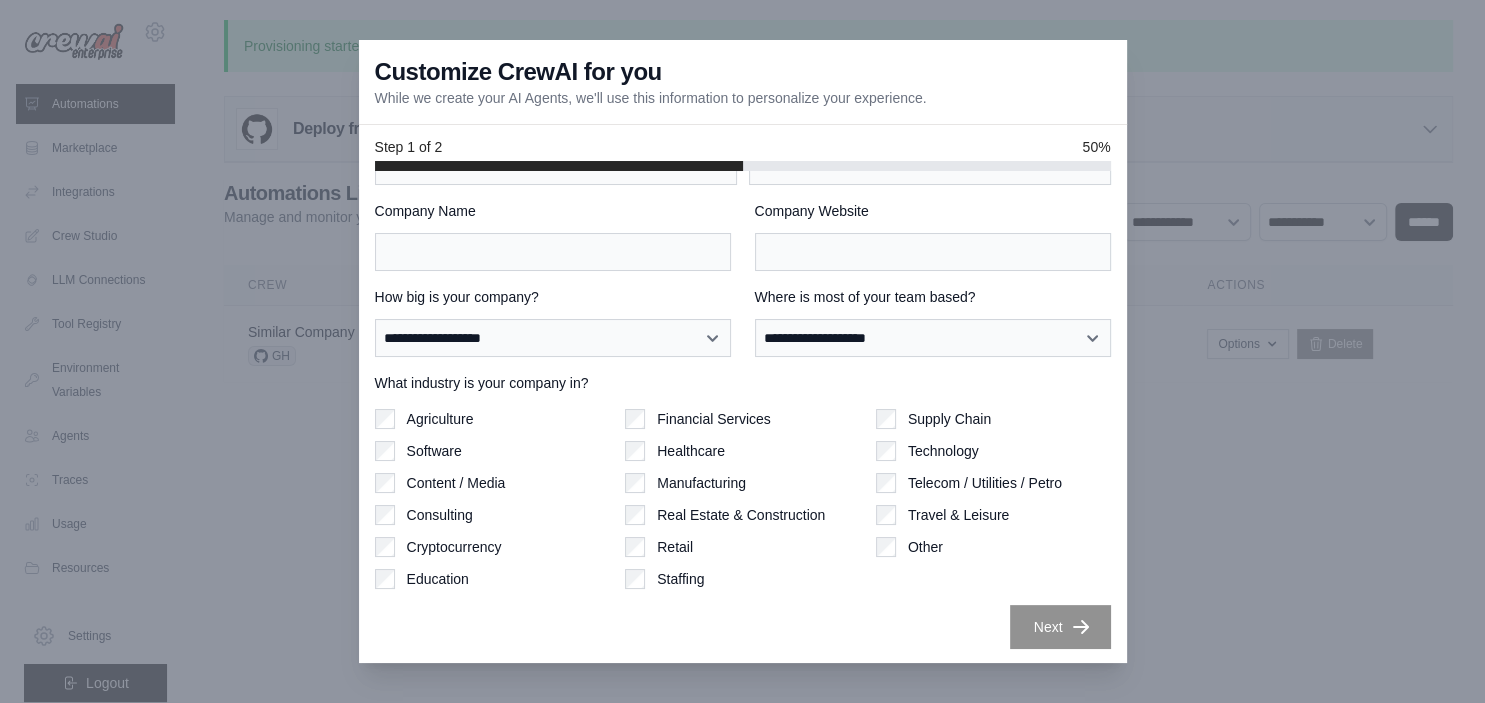 click at bounding box center (742, 351) 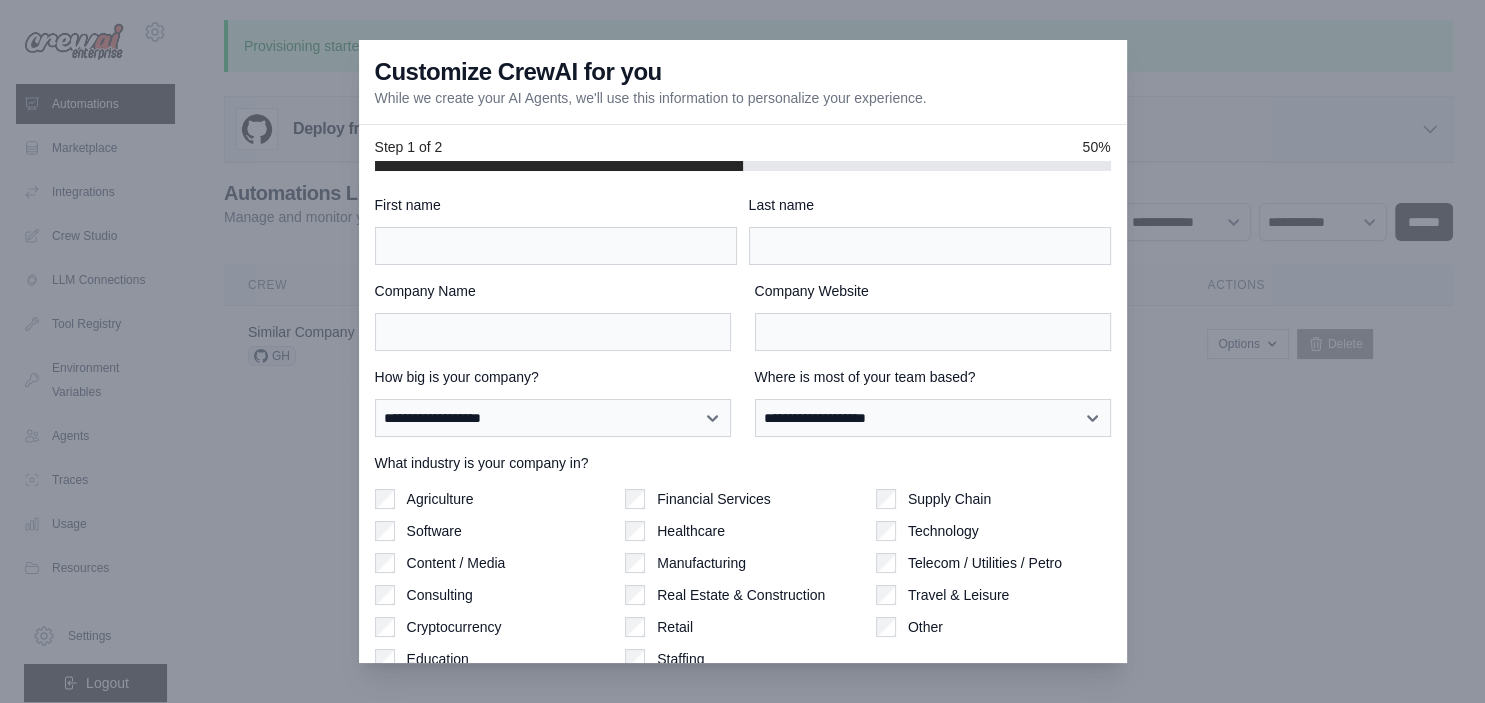 click at bounding box center [742, 351] 